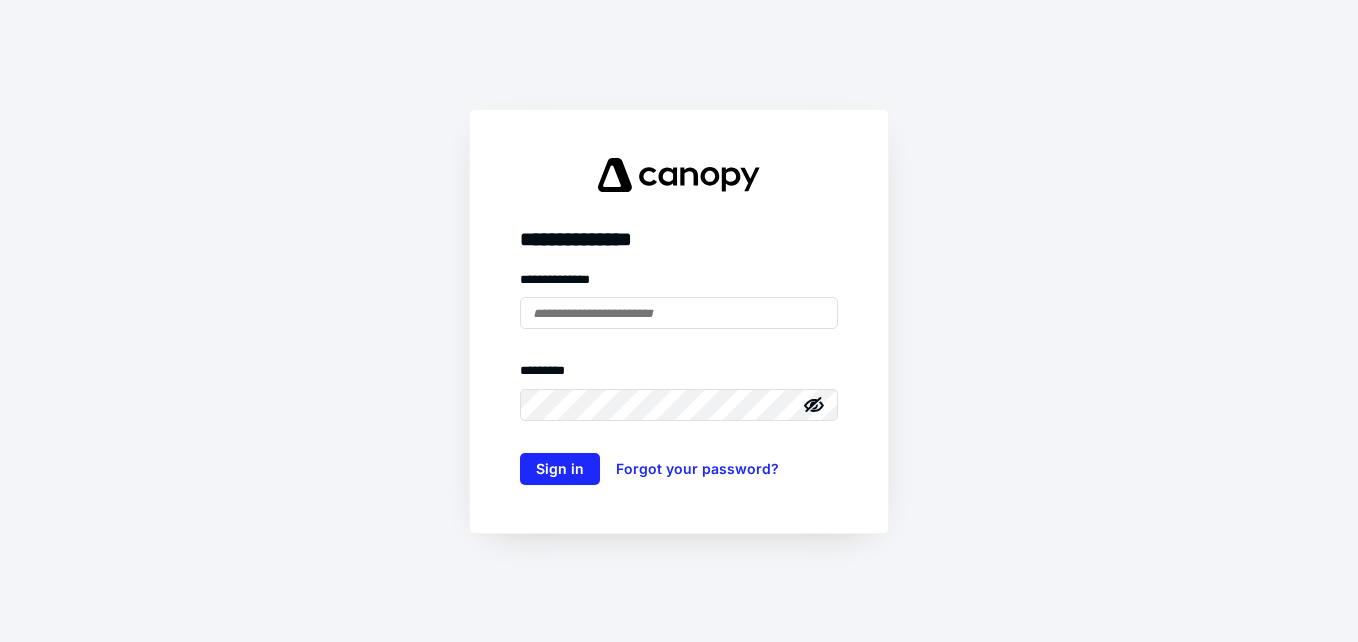 scroll, scrollTop: 0, scrollLeft: 0, axis: both 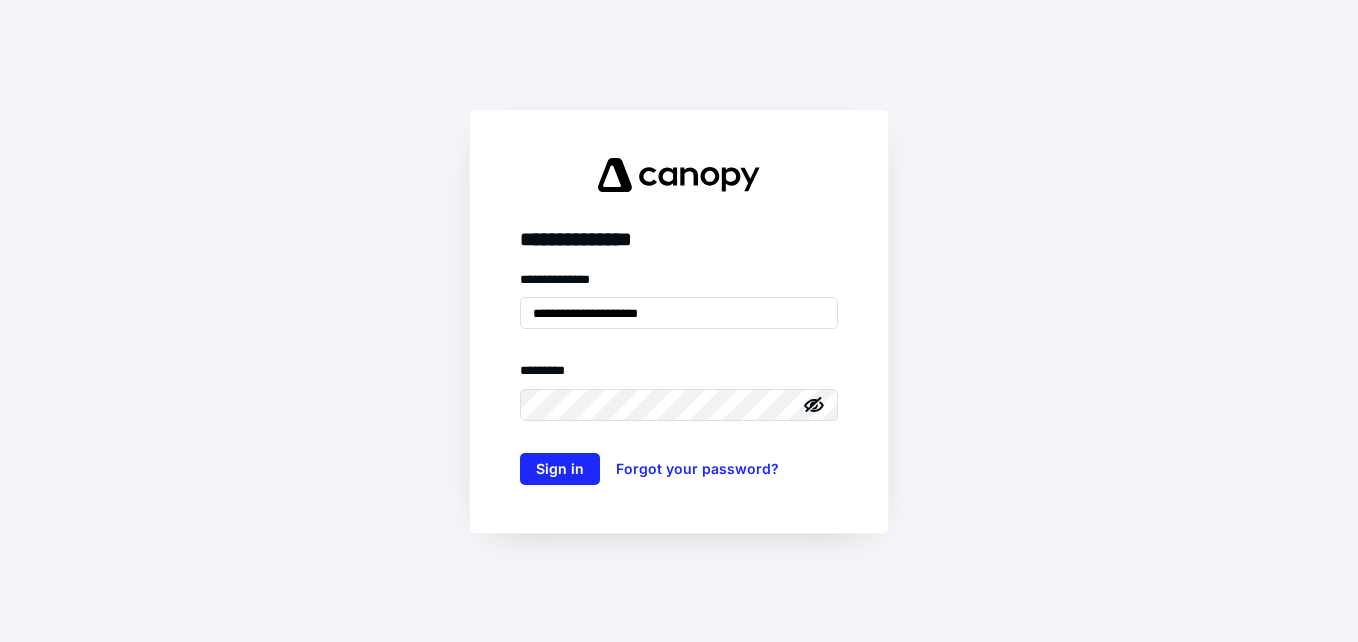 click 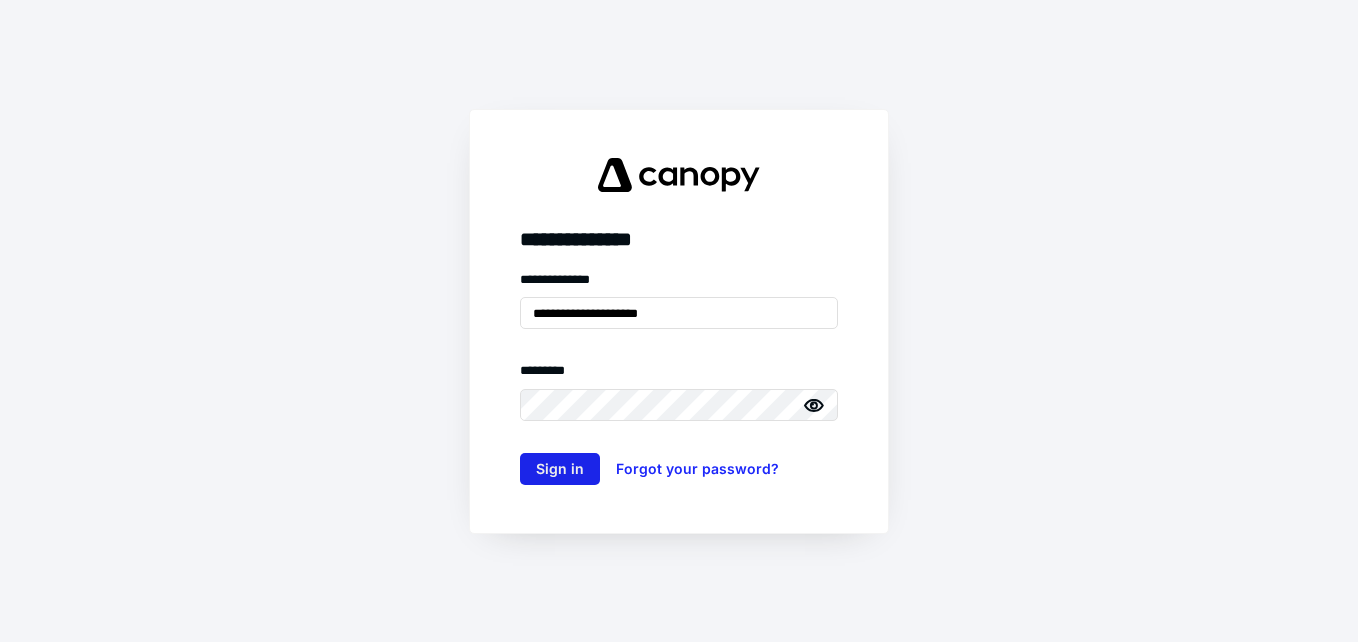 click on "Sign in" at bounding box center [560, 469] 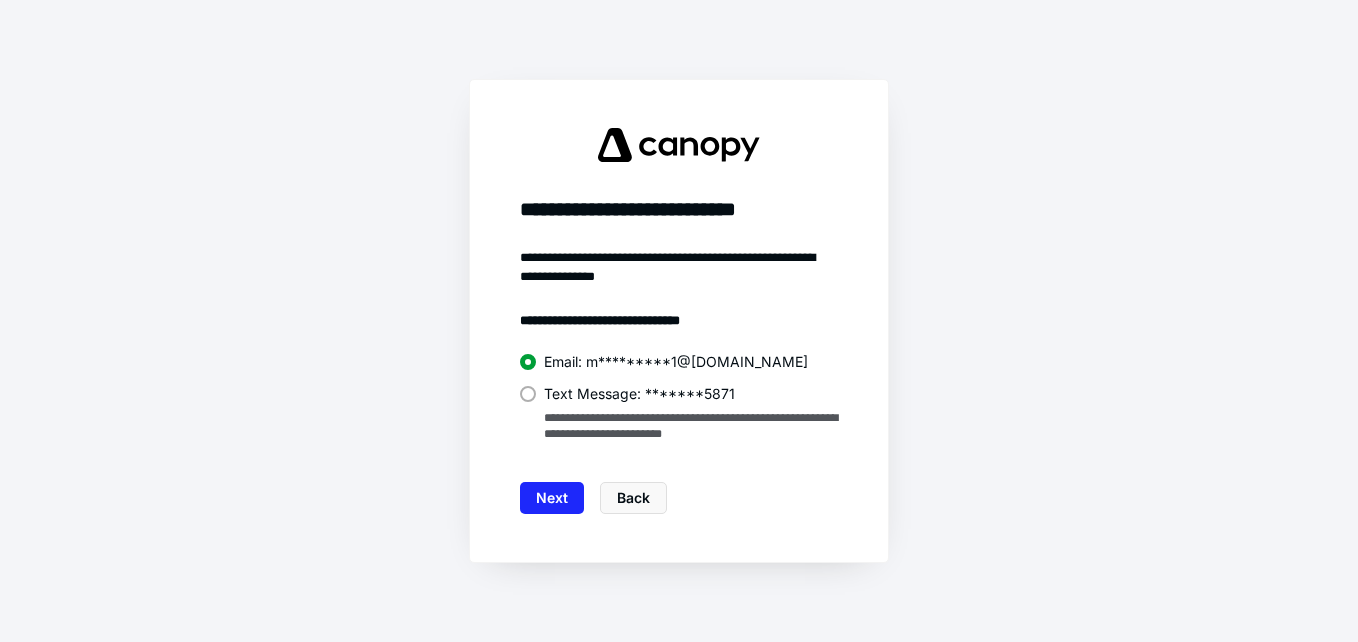 click at bounding box center (528, 394) 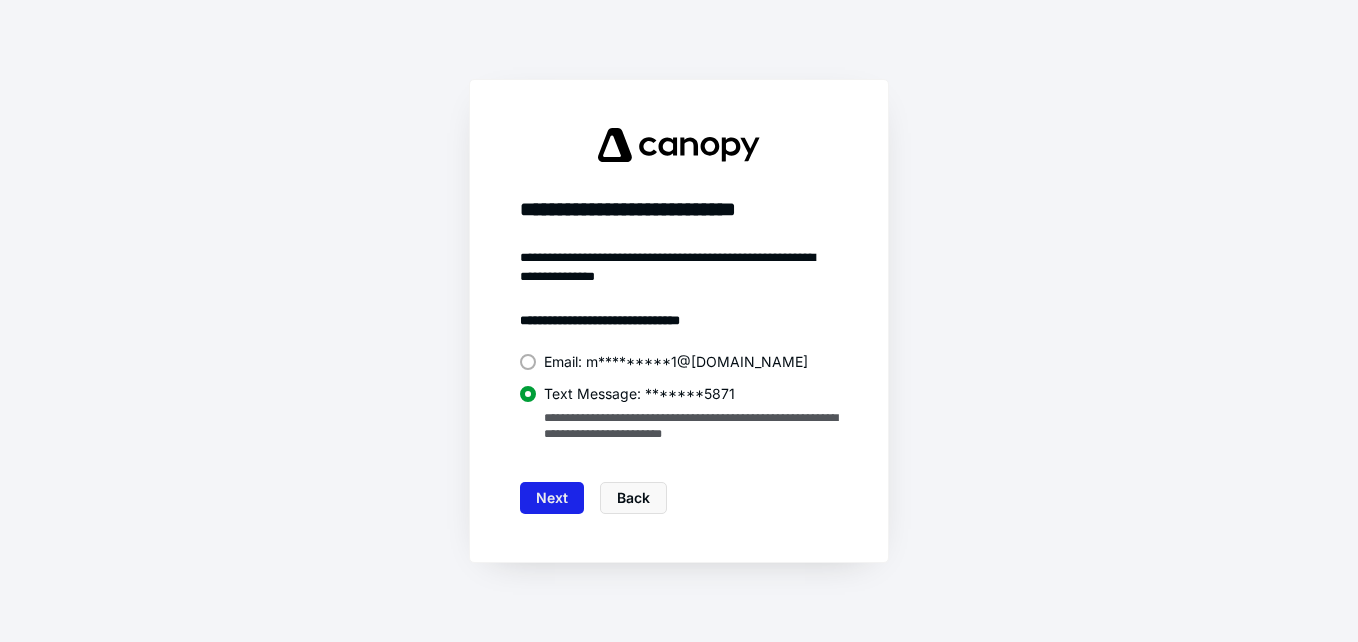 click on "Next" at bounding box center [552, 498] 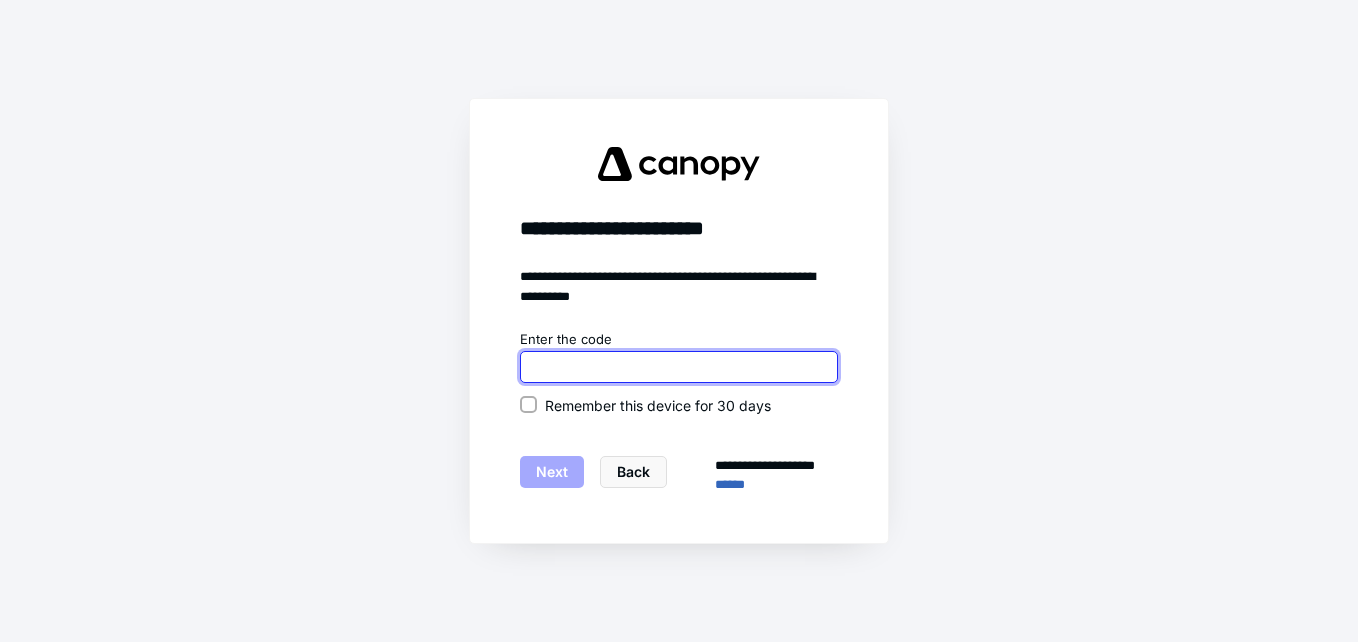 click at bounding box center [679, 367] 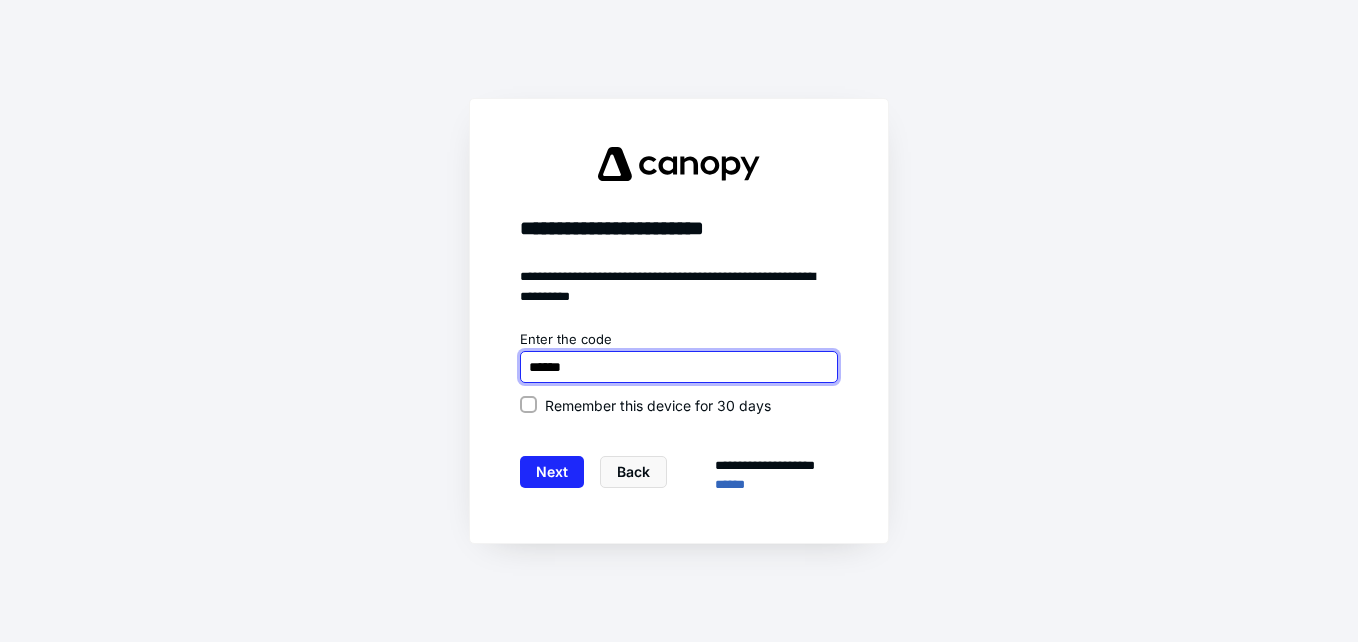 type on "******" 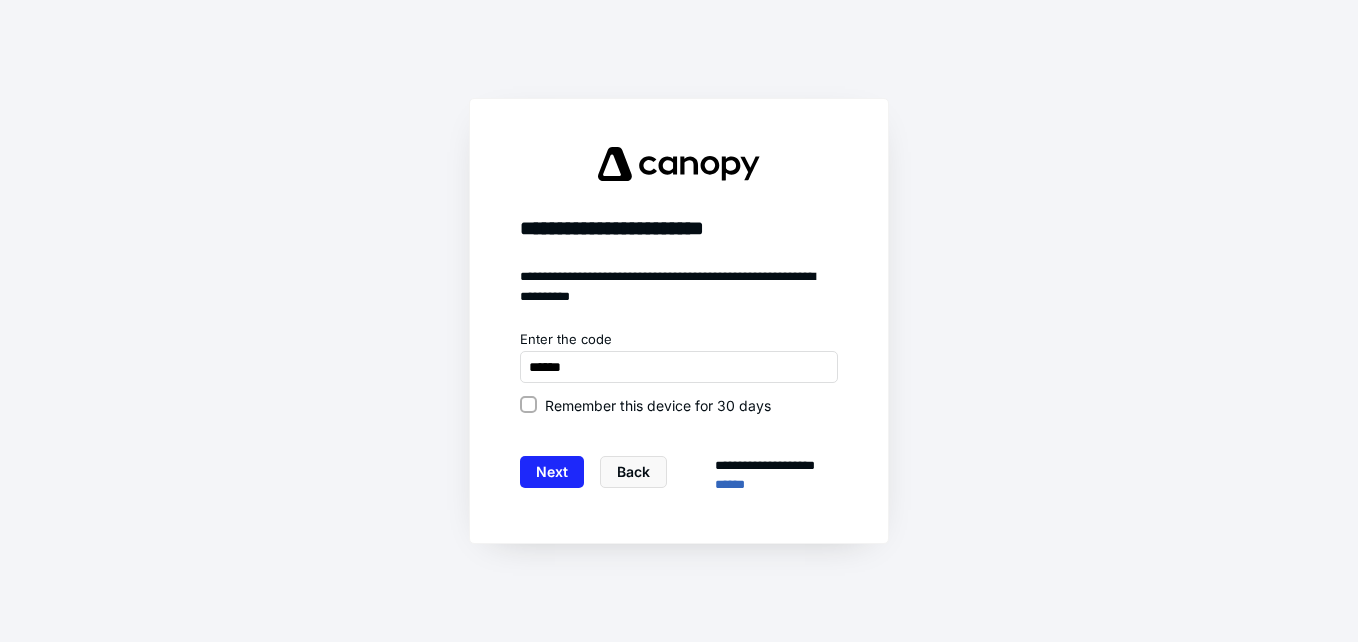 click 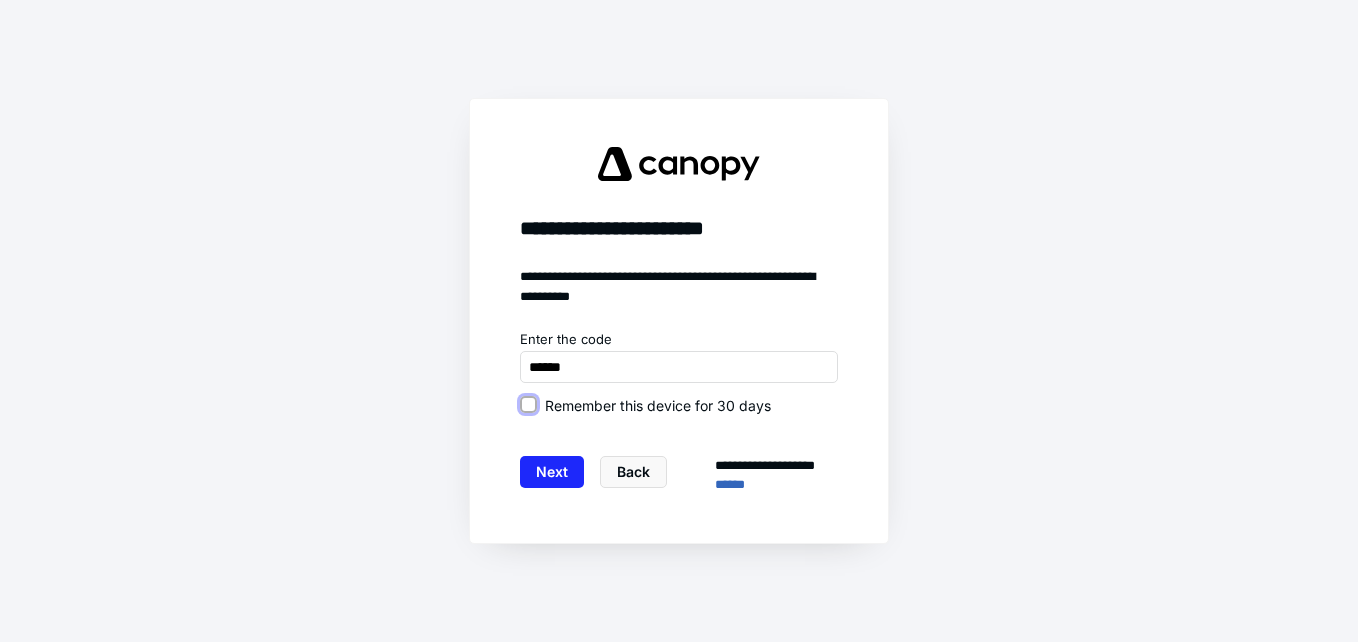 checkbox on "true" 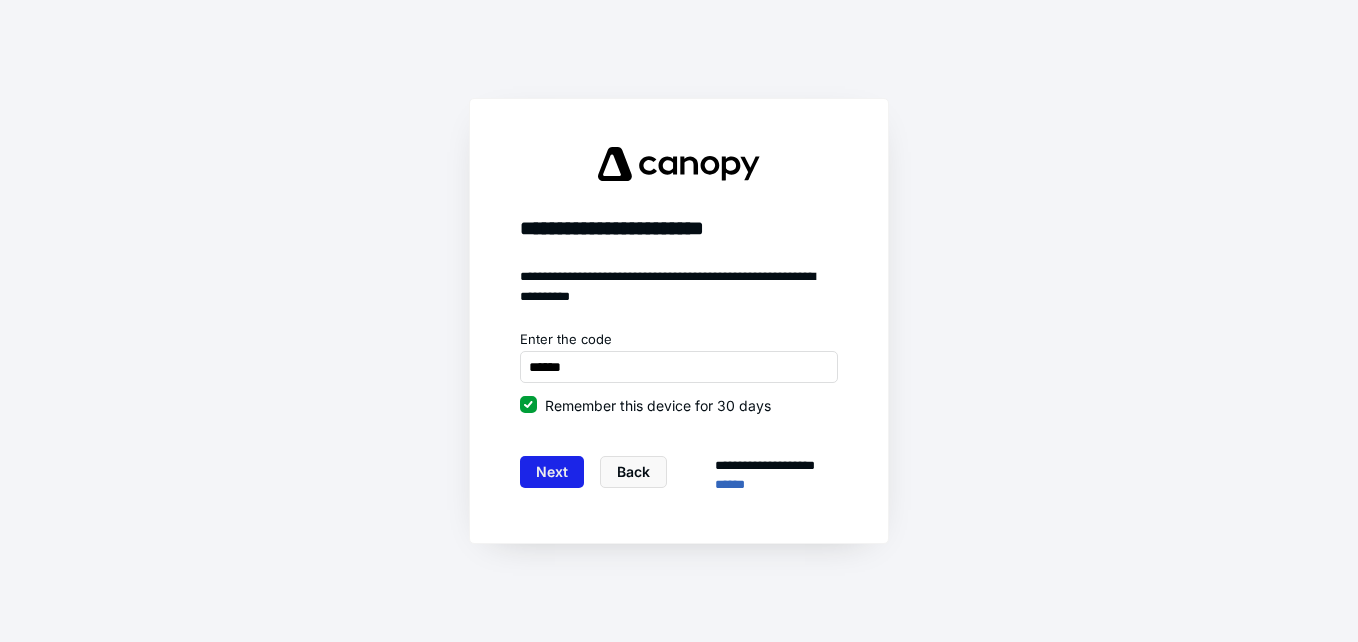 click on "Next" at bounding box center (552, 472) 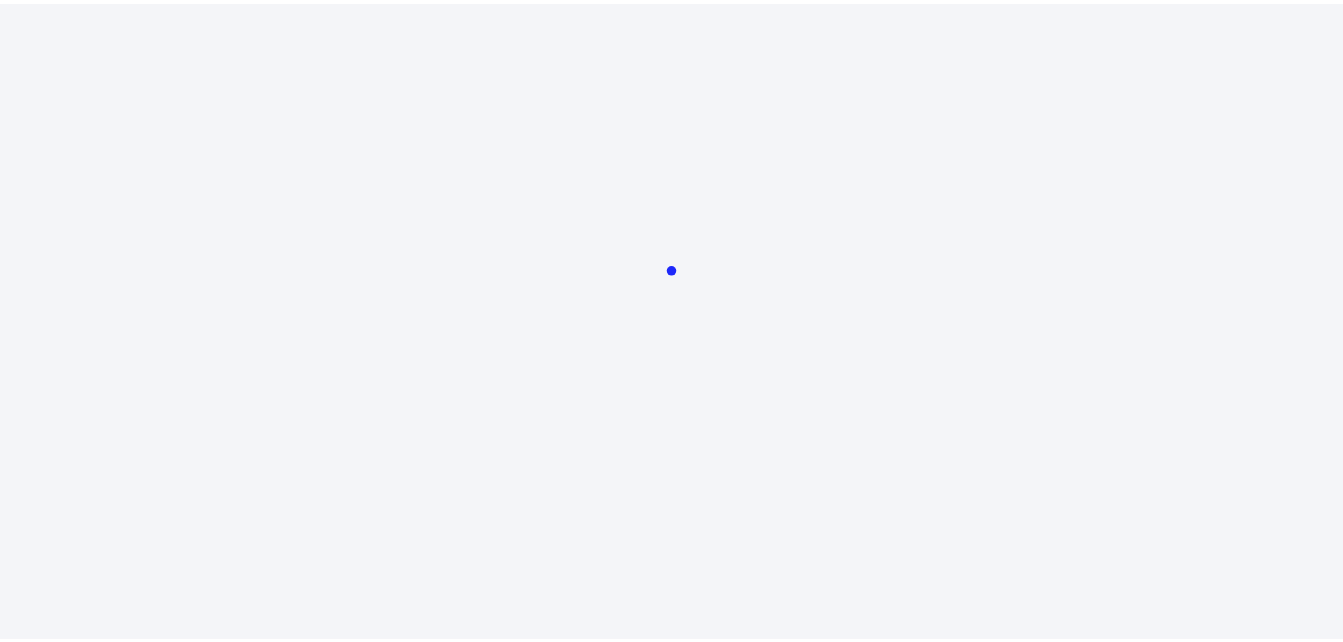 scroll, scrollTop: 0, scrollLeft: 0, axis: both 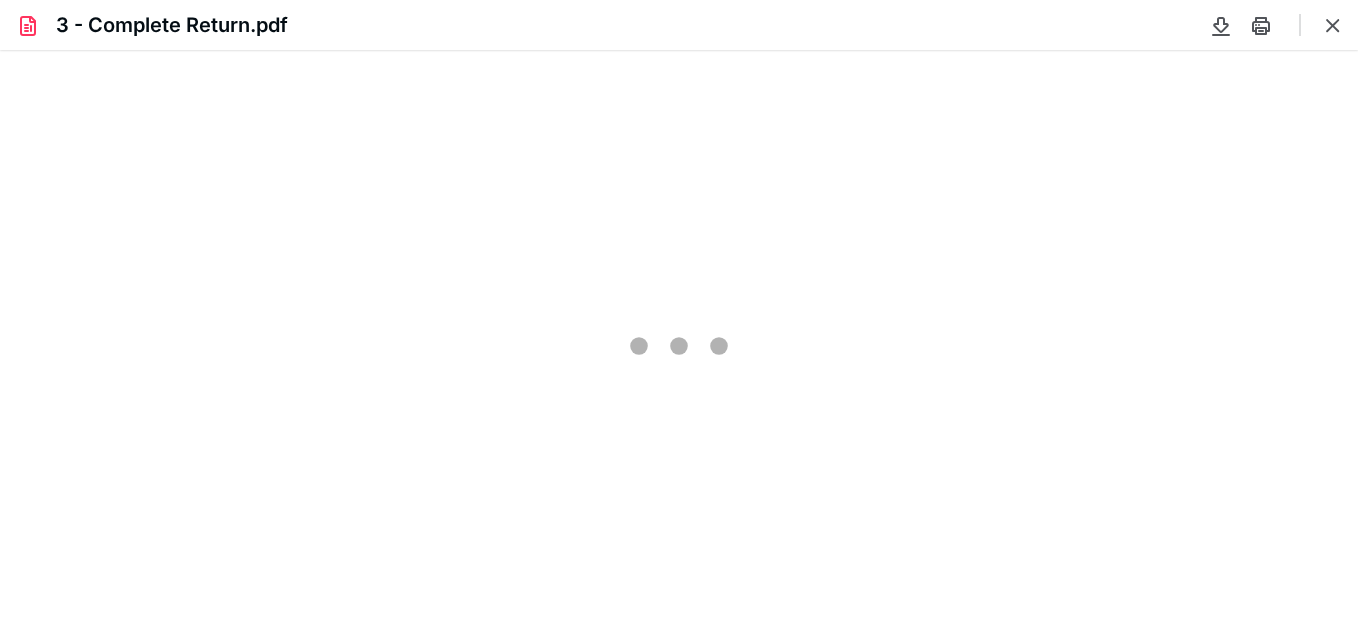 type on "70" 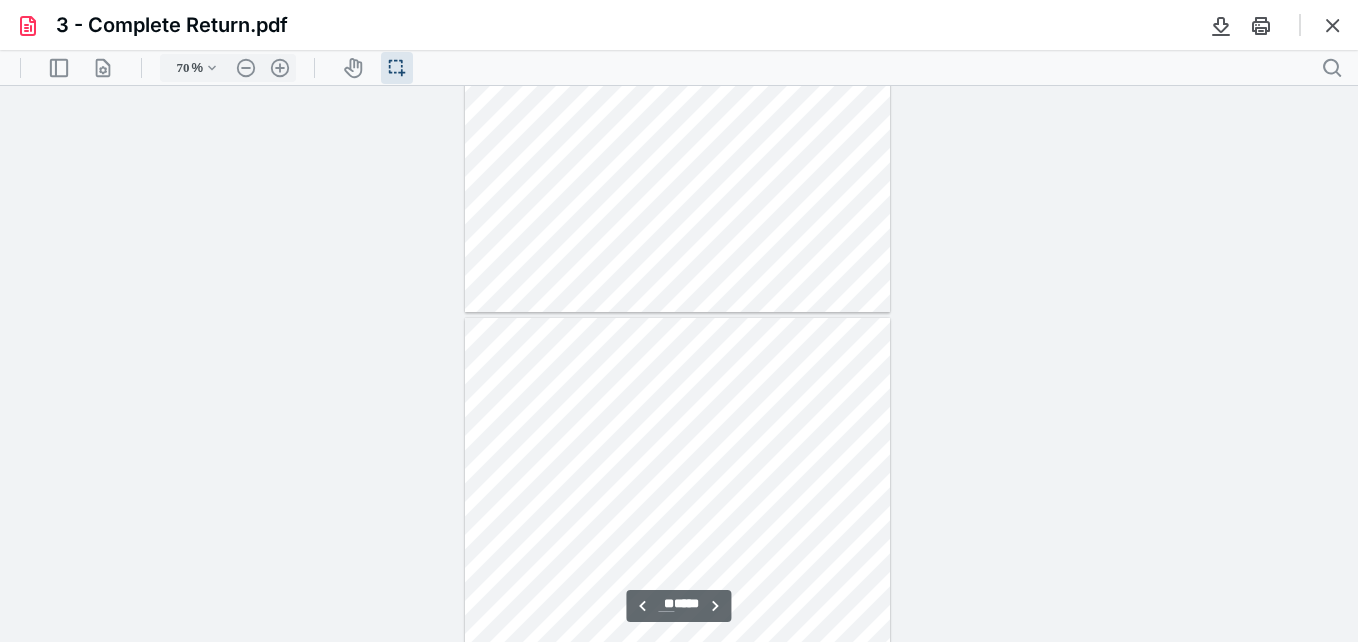 scroll, scrollTop: 7008, scrollLeft: 0, axis: vertical 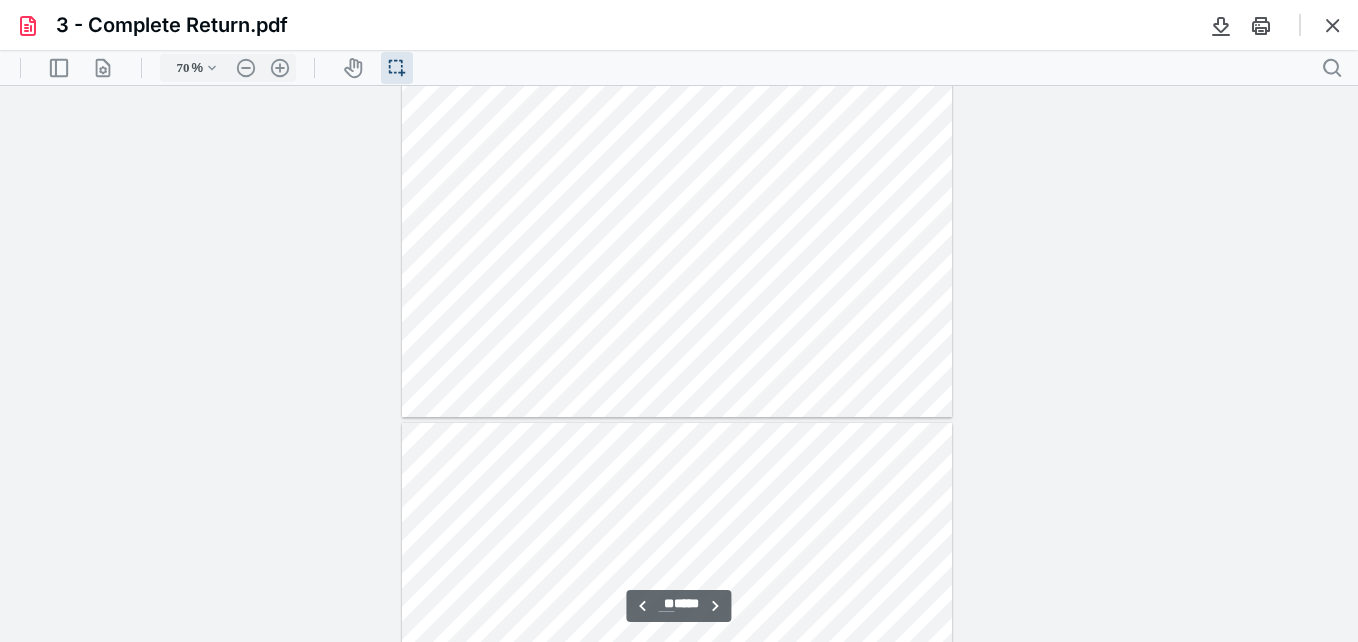 type on "**" 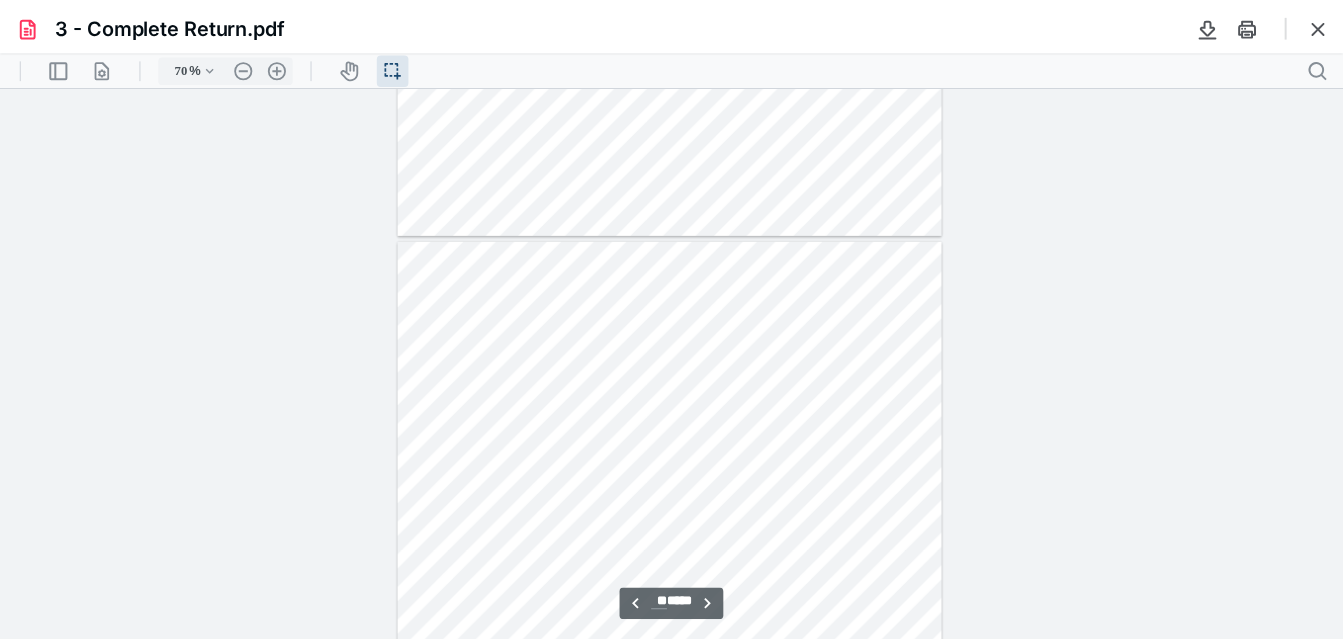 scroll, scrollTop: 11296, scrollLeft: 0, axis: vertical 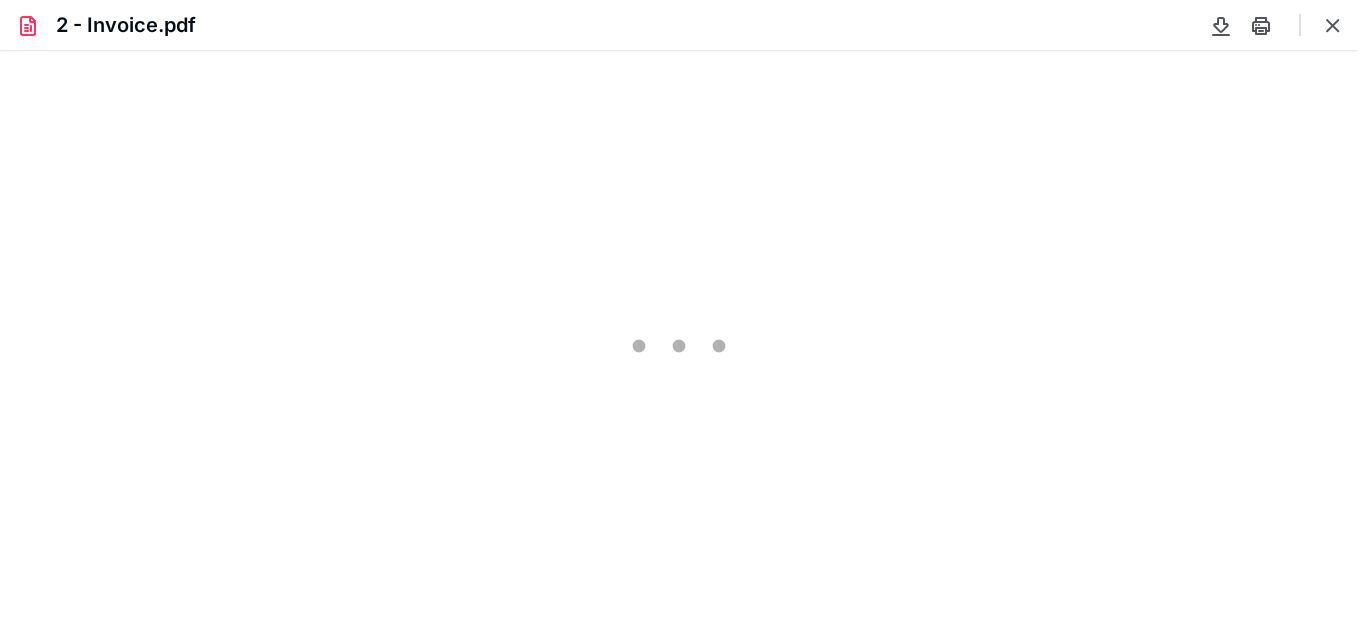 type on "70" 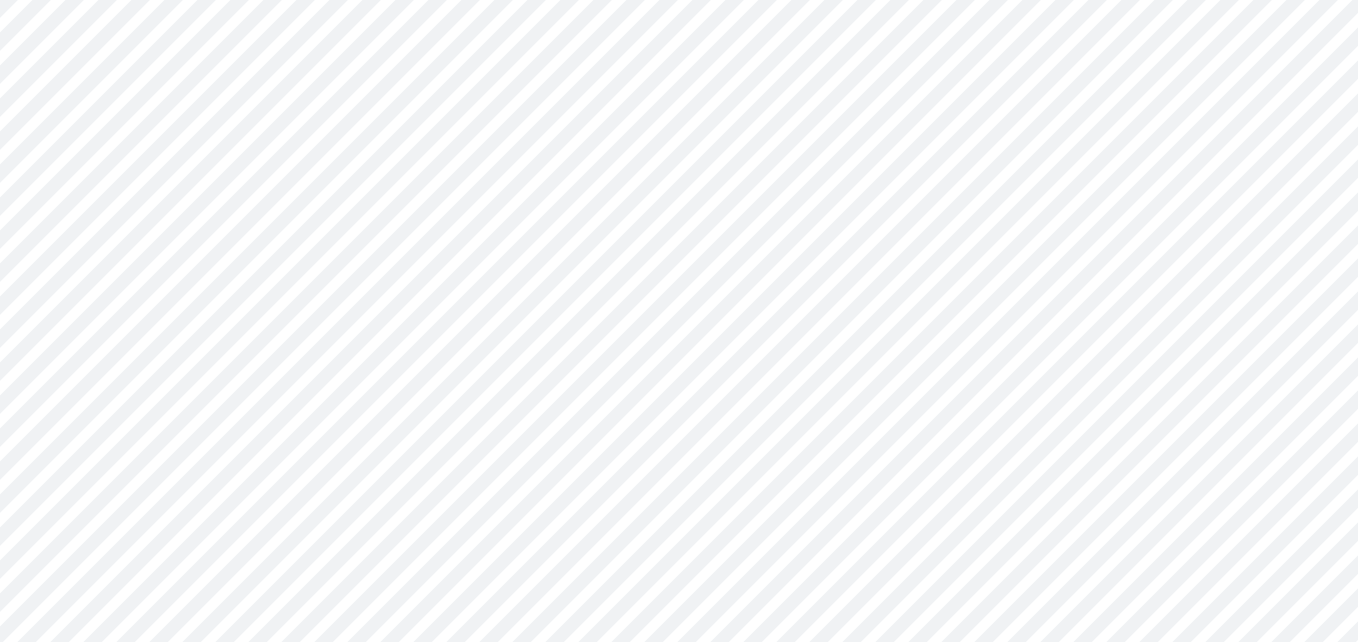 scroll, scrollTop: 0, scrollLeft: 0, axis: both 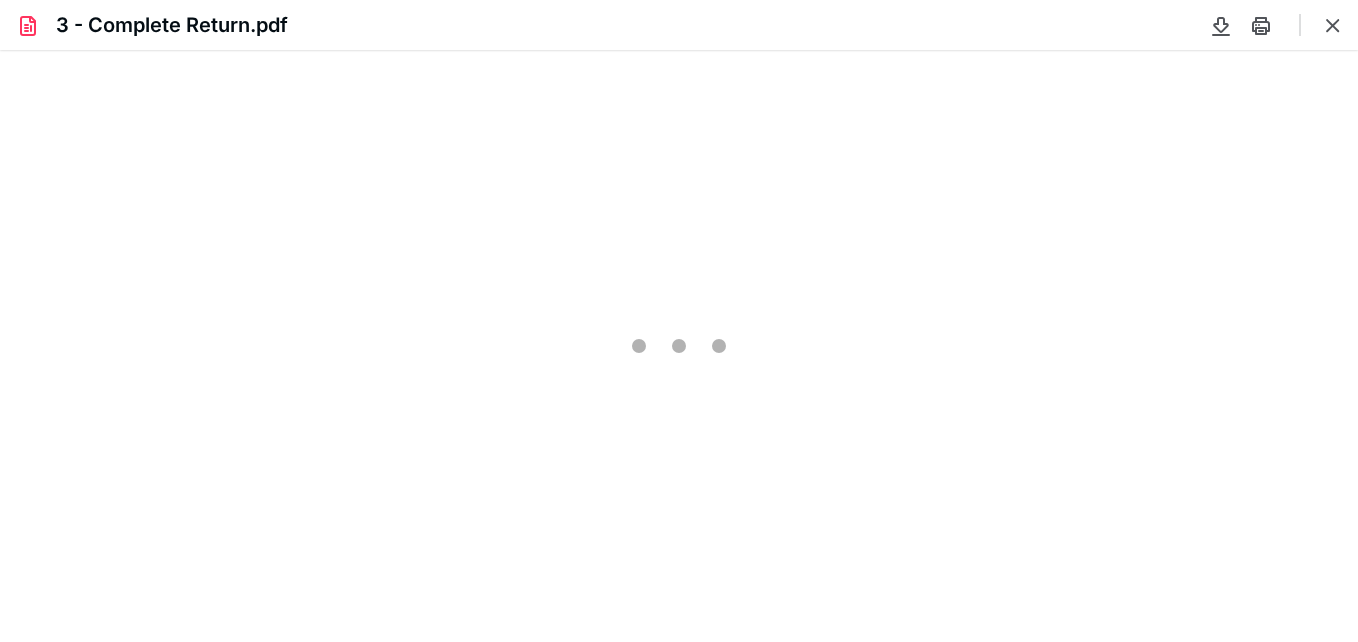 type on "70" 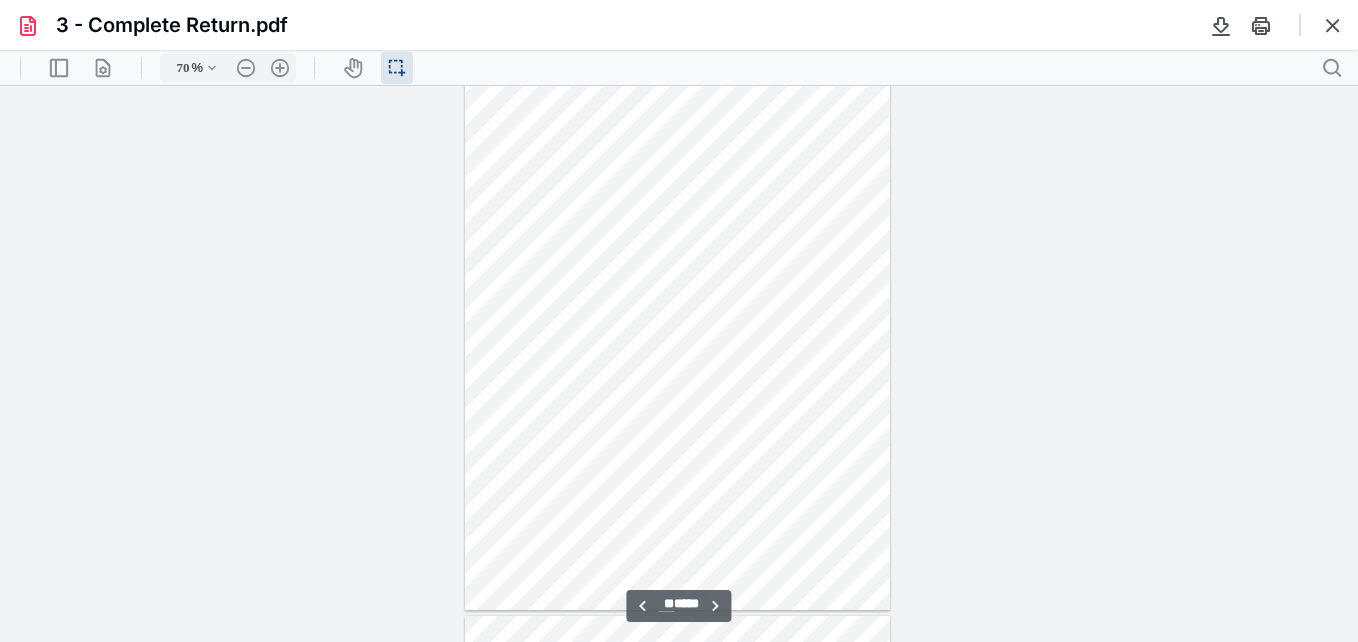 scroll, scrollTop: 27461, scrollLeft: 0, axis: vertical 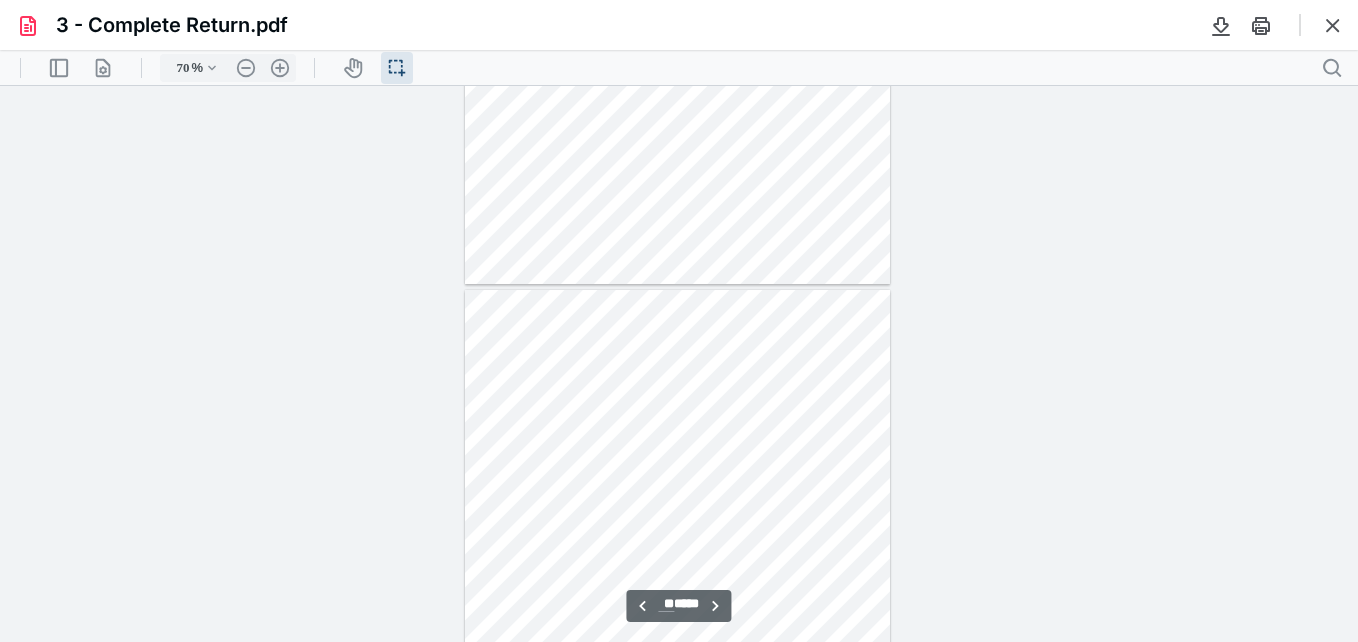 type on "**" 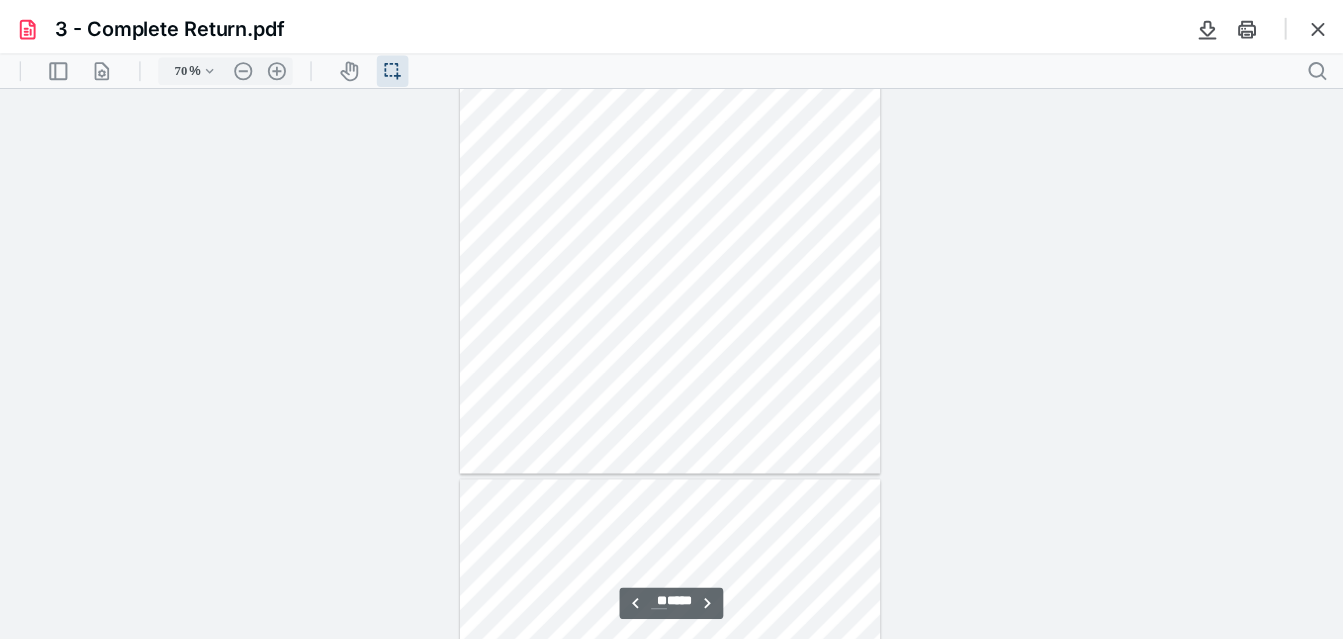 scroll, scrollTop: 27269, scrollLeft: 0, axis: vertical 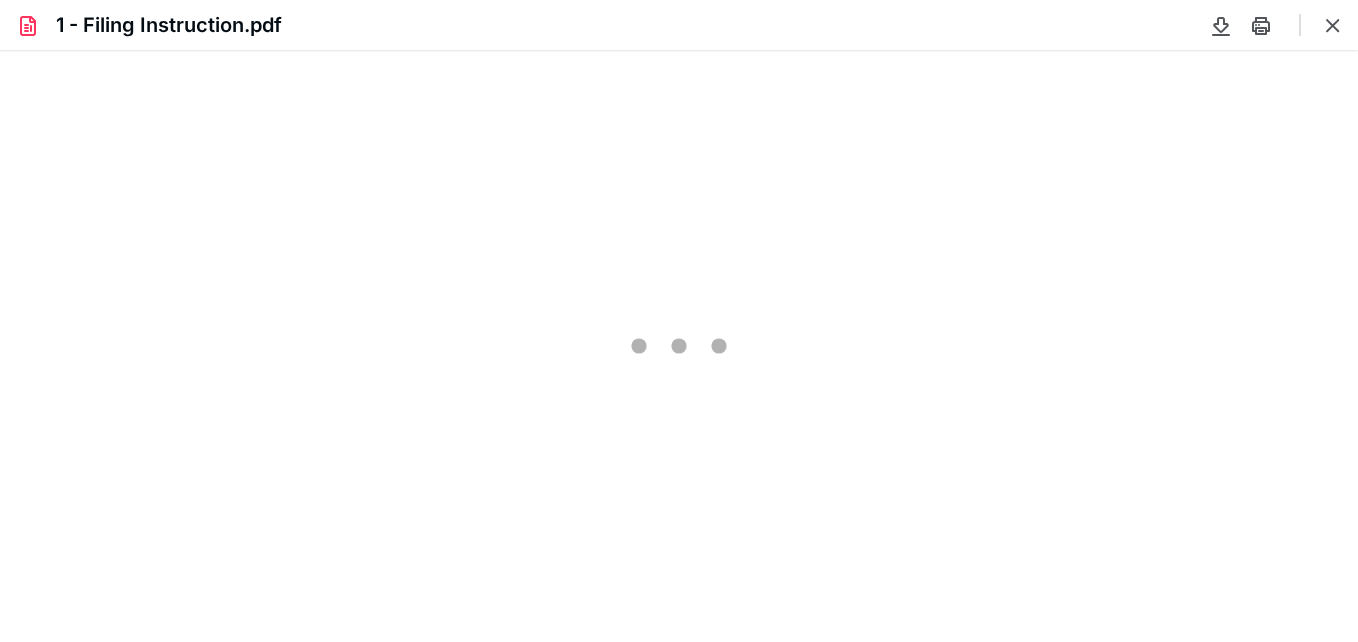type on "70" 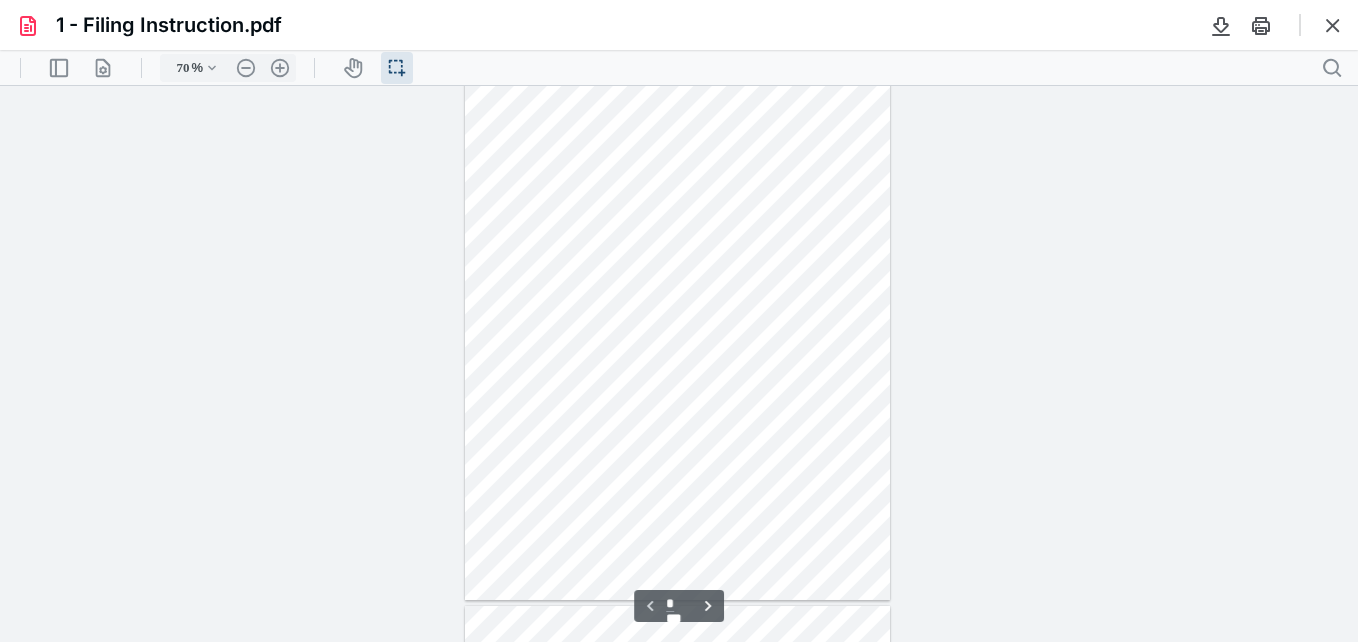 scroll, scrollTop: 0, scrollLeft: 0, axis: both 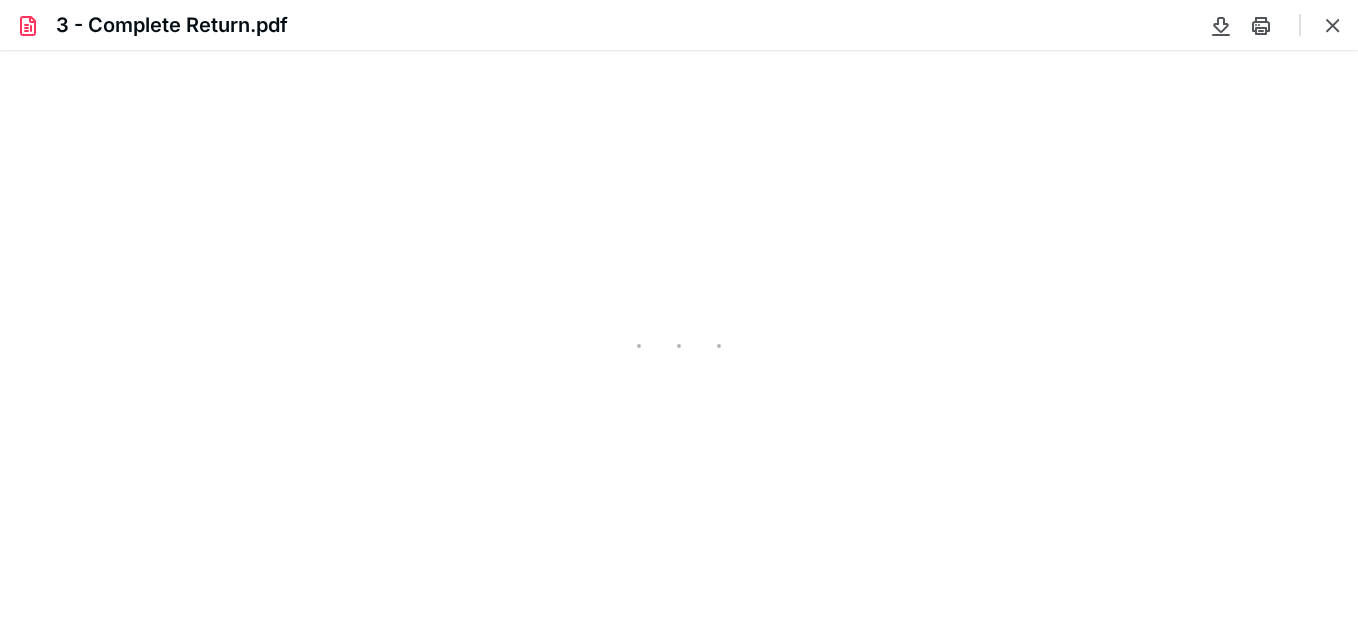 type on "70" 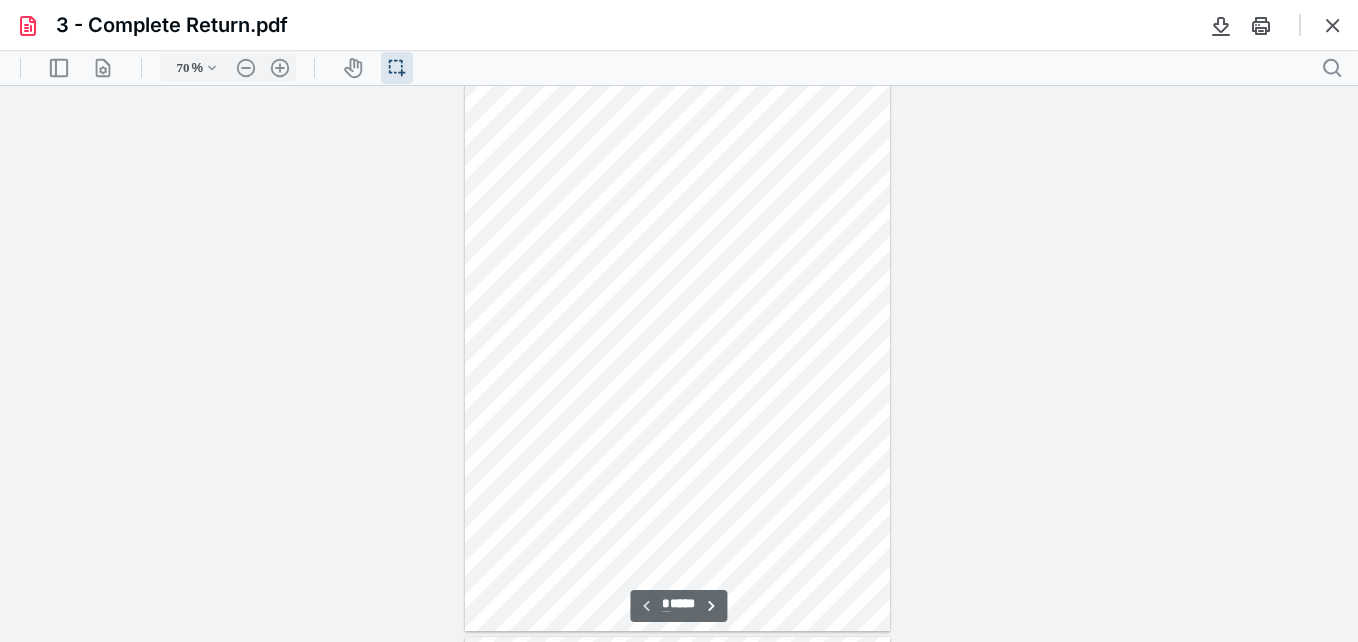 scroll, scrollTop: 0, scrollLeft: 0, axis: both 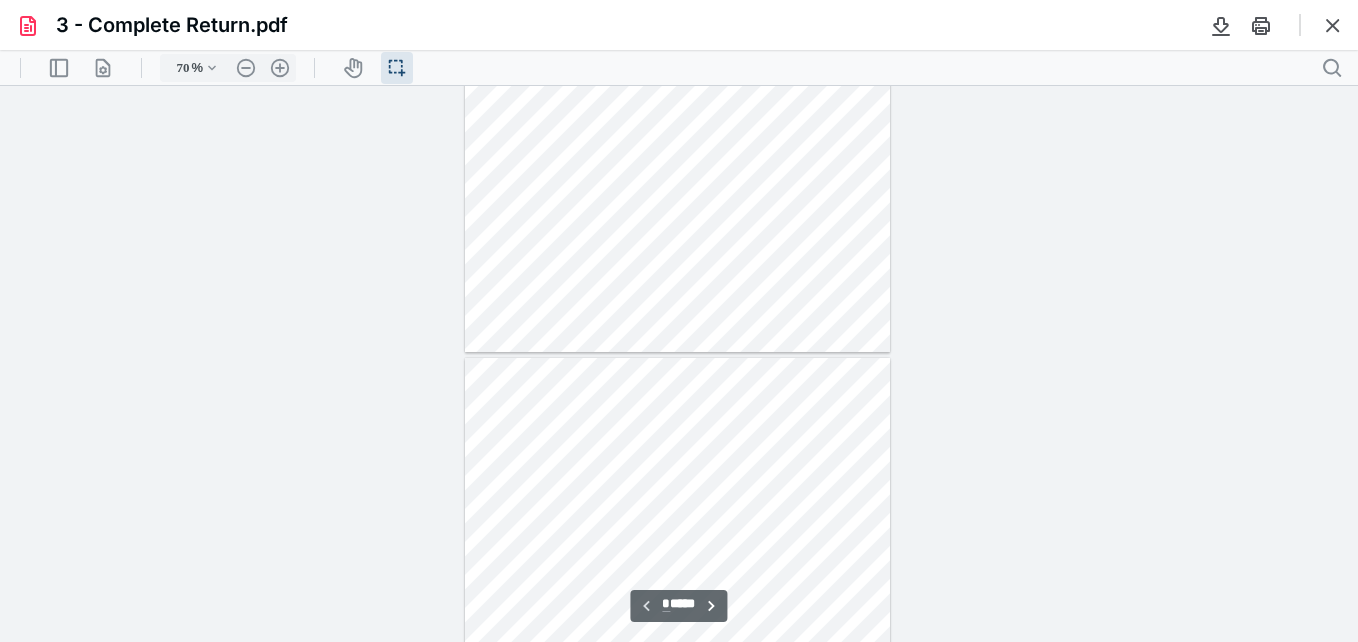 type on "*" 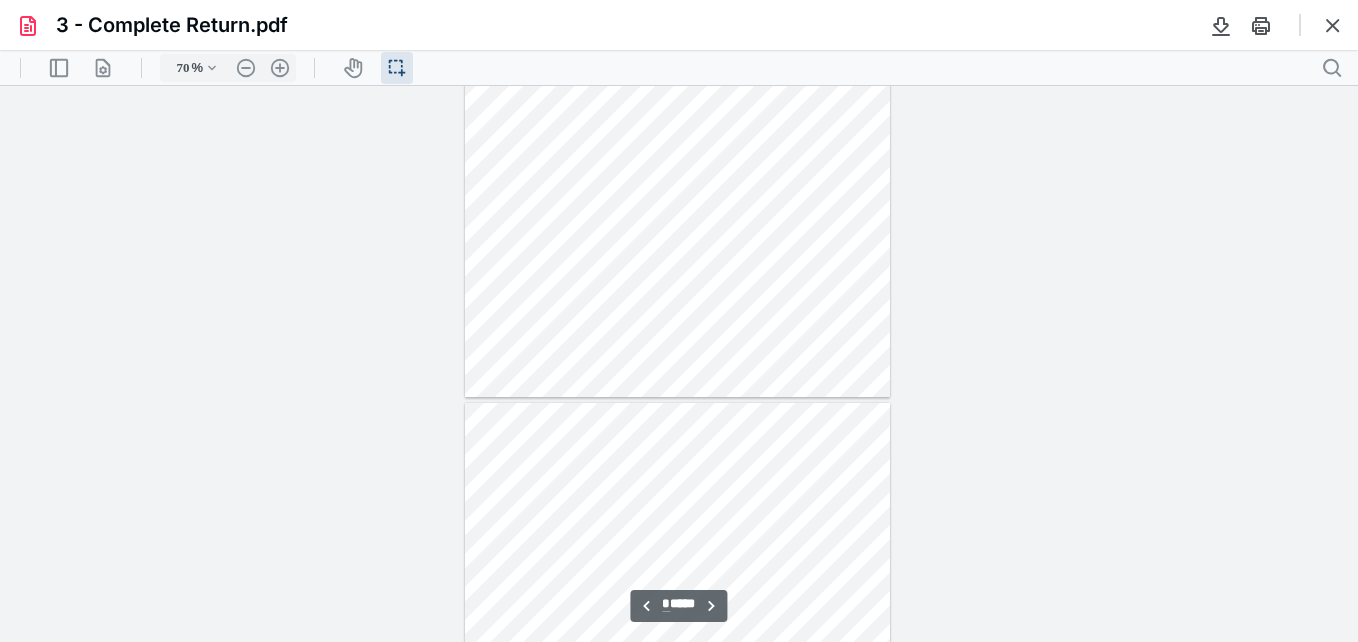 scroll, scrollTop: 799, scrollLeft: 0, axis: vertical 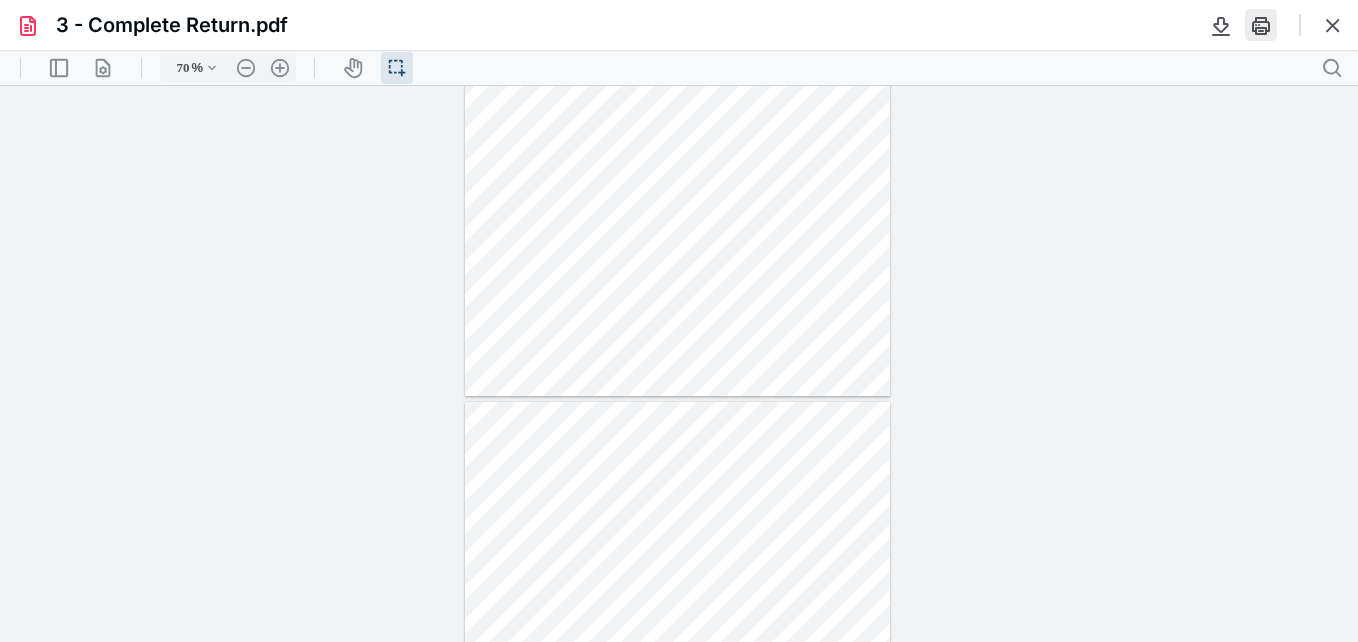 click at bounding box center [1261, 25] 